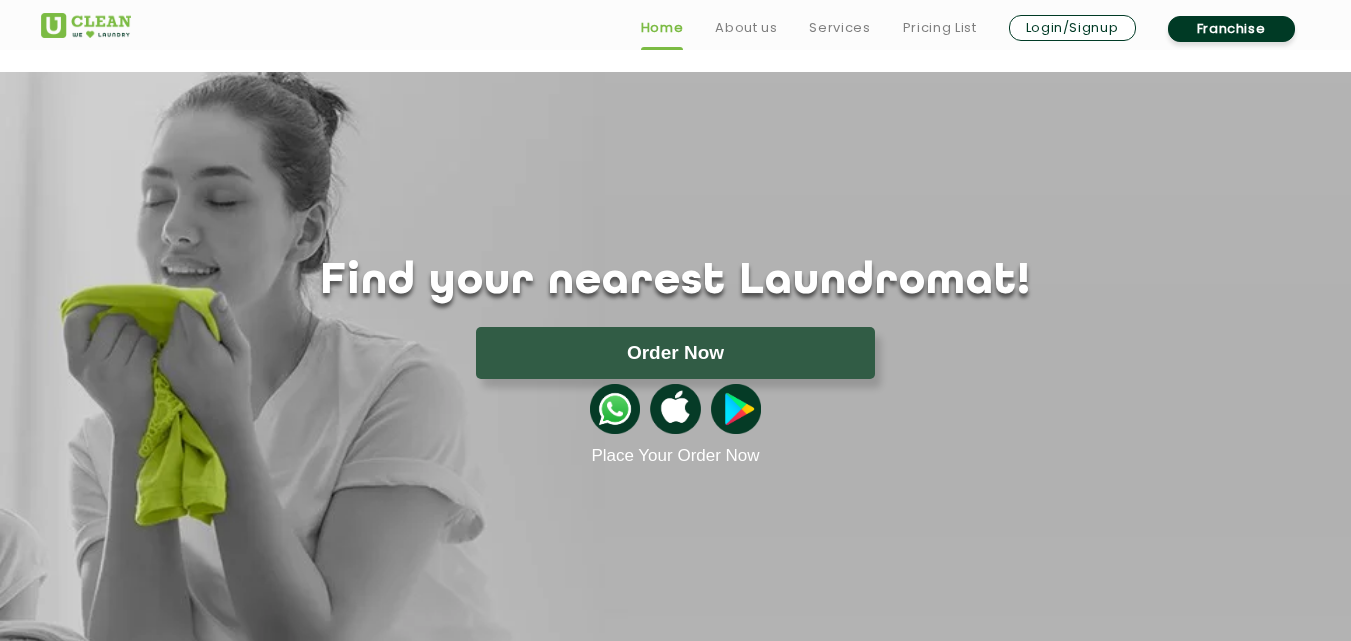 scroll, scrollTop: 1399, scrollLeft: 0, axis: vertical 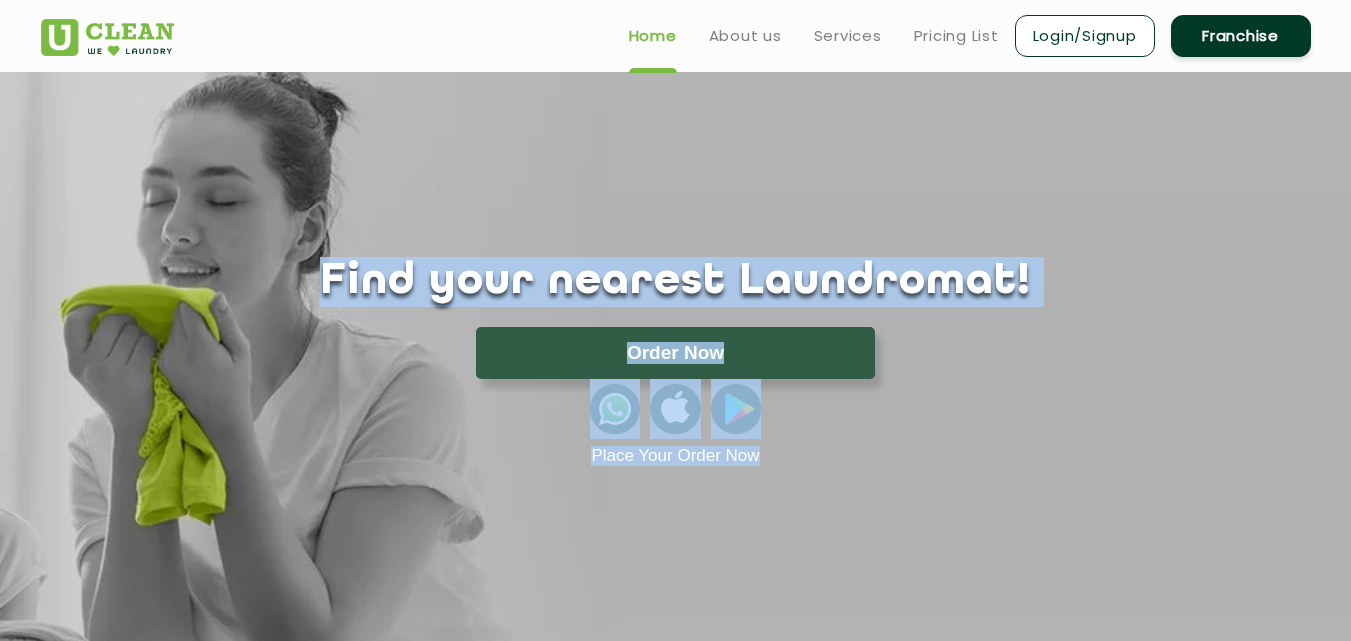 drag, startPoint x: 676, startPoint y: 259, endPoint x: 244, endPoint y: 191, distance: 437.3191 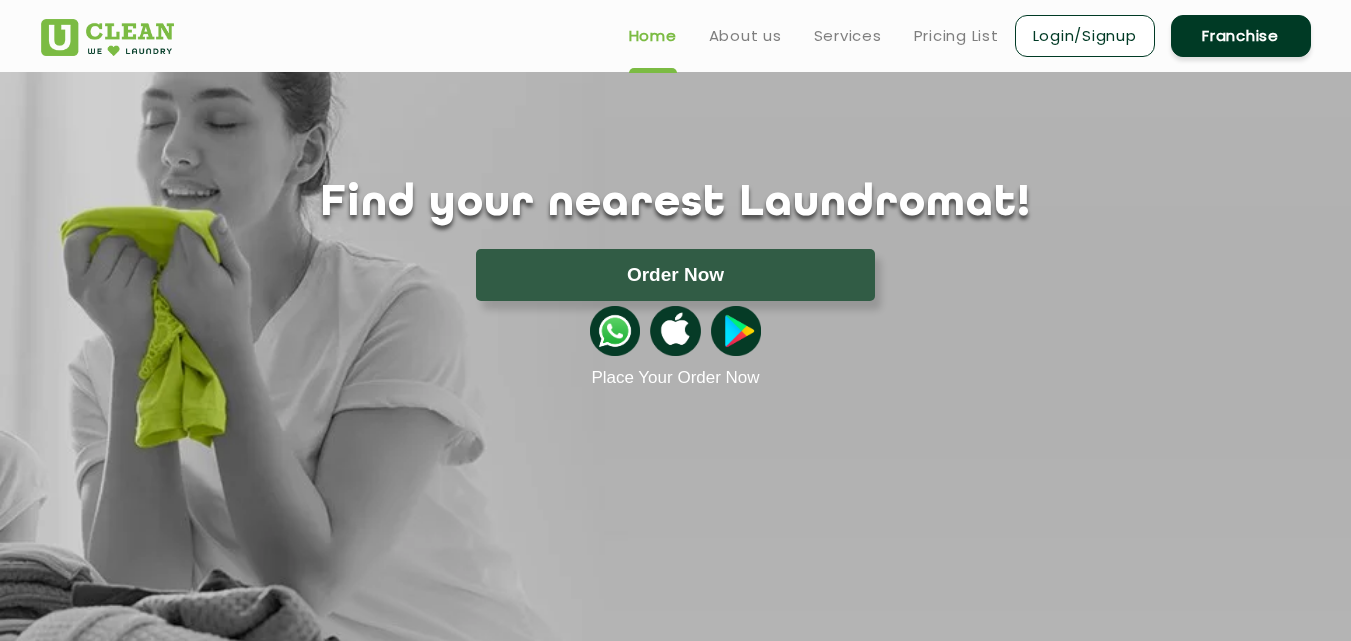 scroll, scrollTop: 0, scrollLeft: 0, axis: both 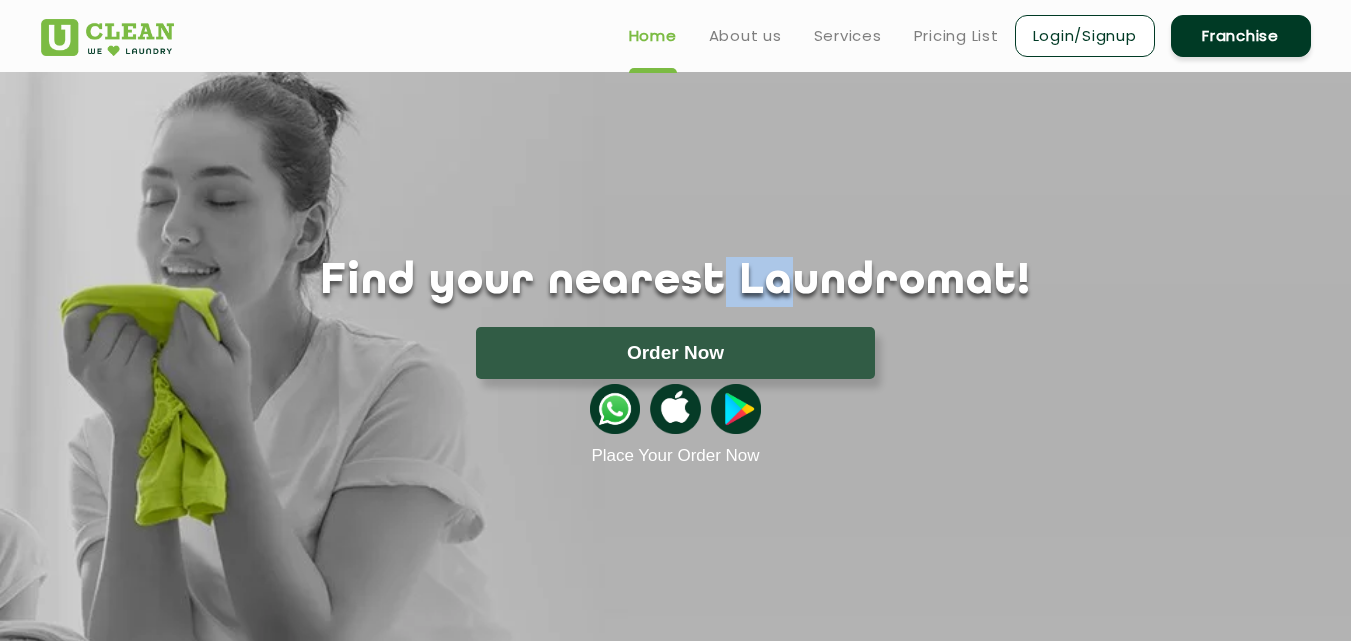 drag, startPoint x: 903, startPoint y: 405, endPoint x: 708, endPoint y: -87, distance: 529.2344 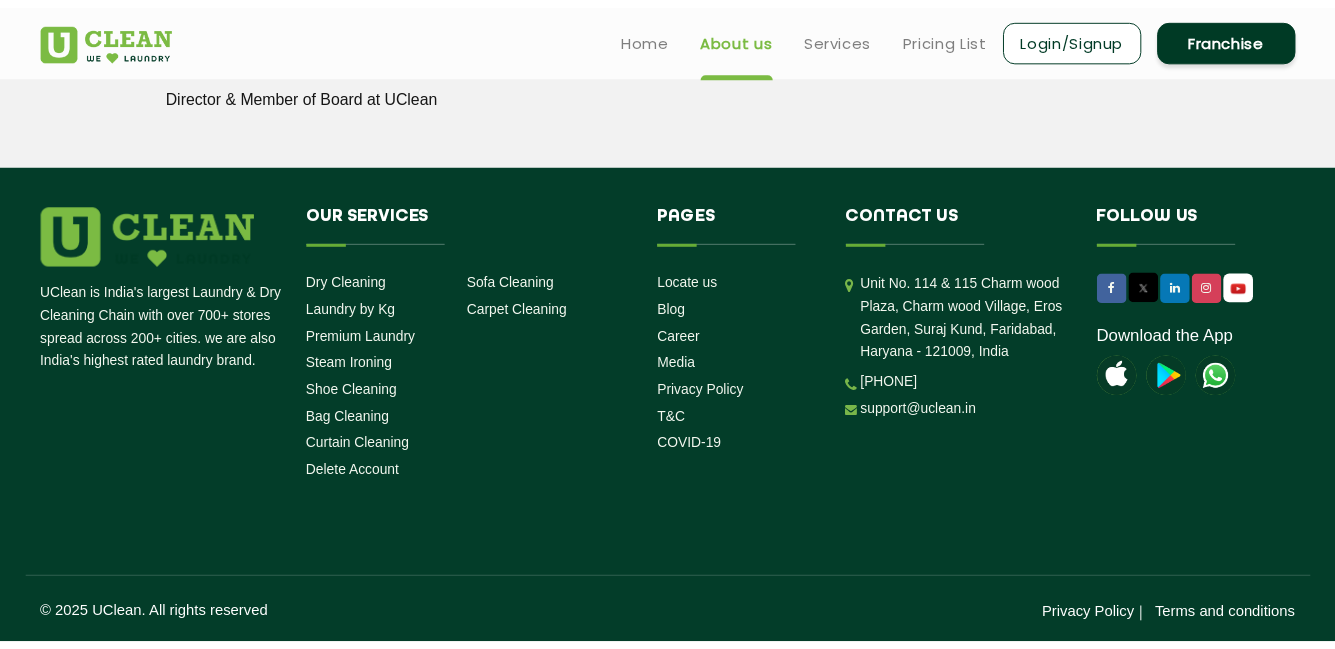 scroll, scrollTop: 2888, scrollLeft: 0, axis: vertical 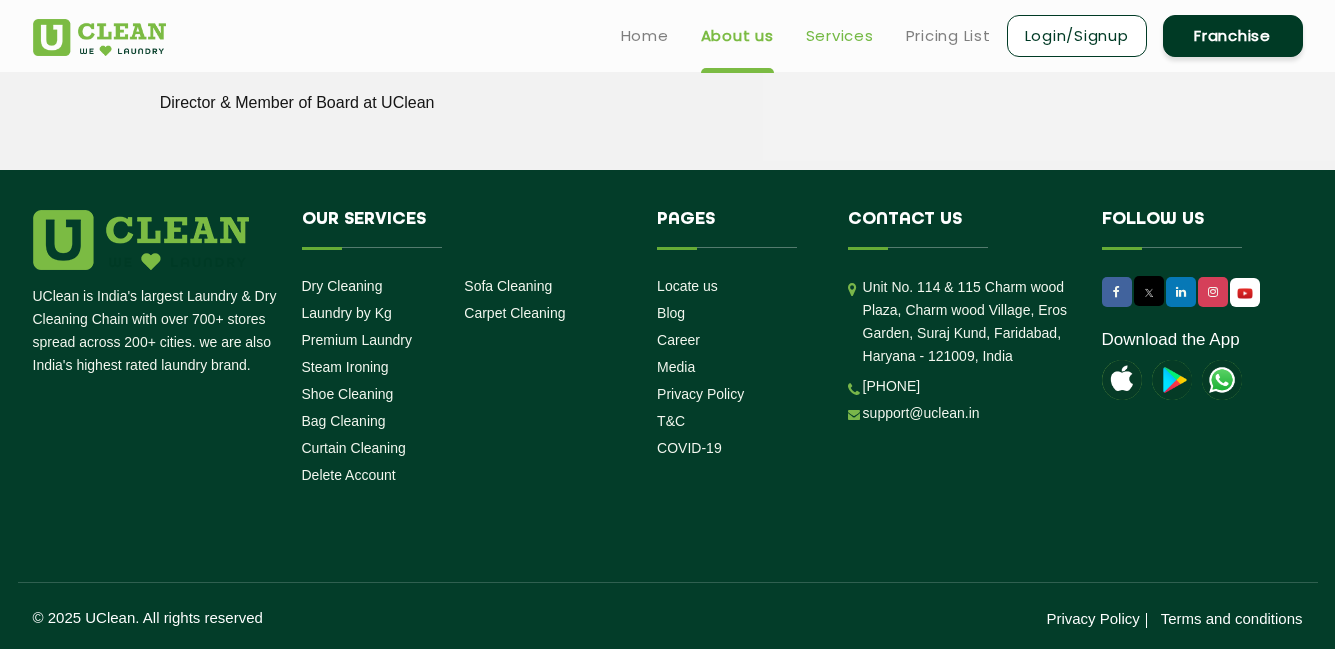 click on "Services" at bounding box center (840, 36) 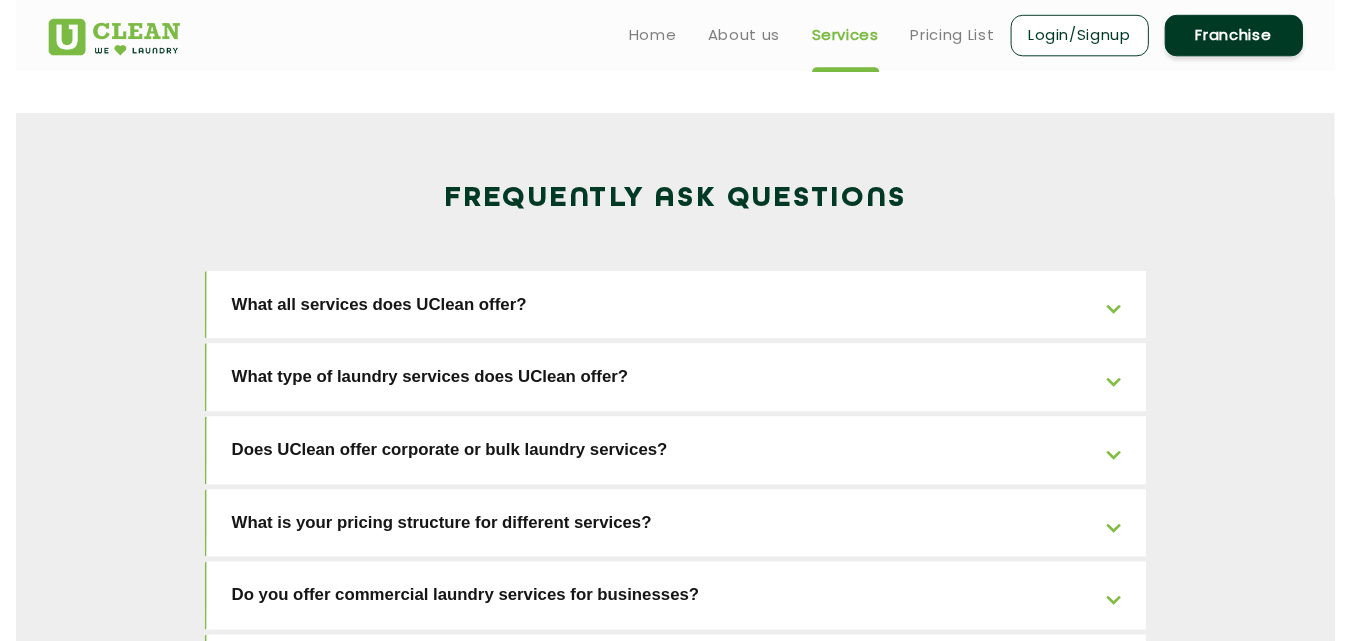 scroll, scrollTop: 0, scrollLeft: 0, axis: both 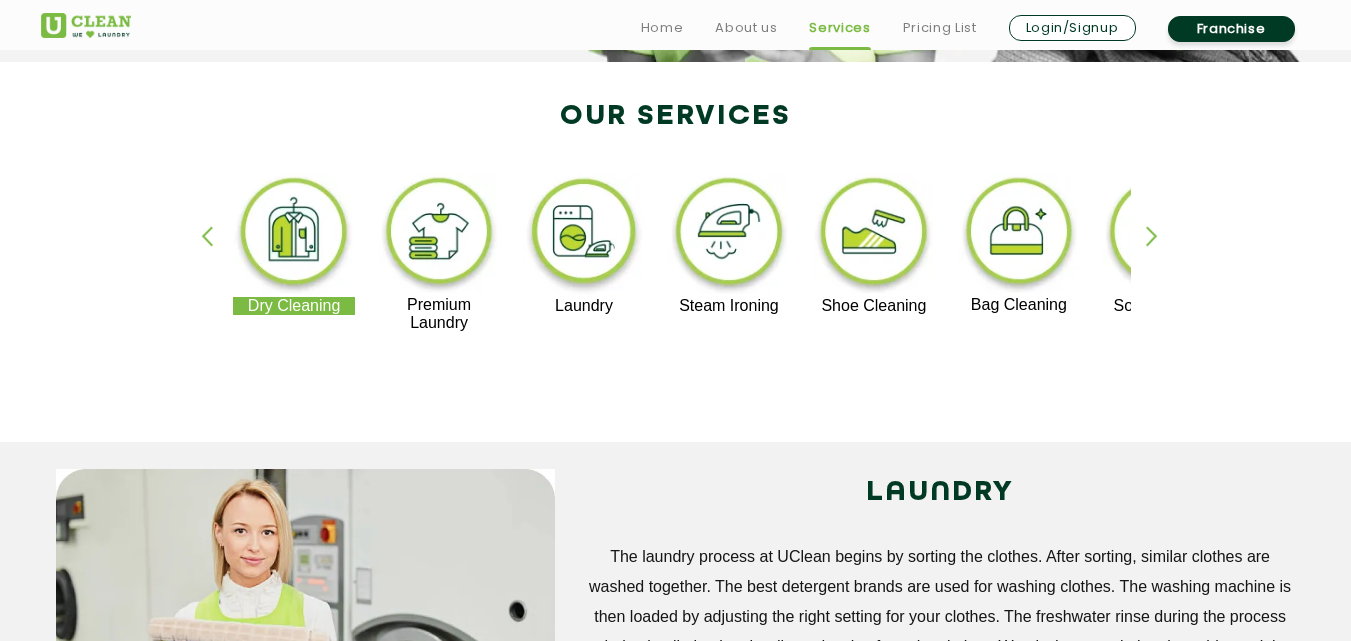 click at bounding box center [1161, 253] 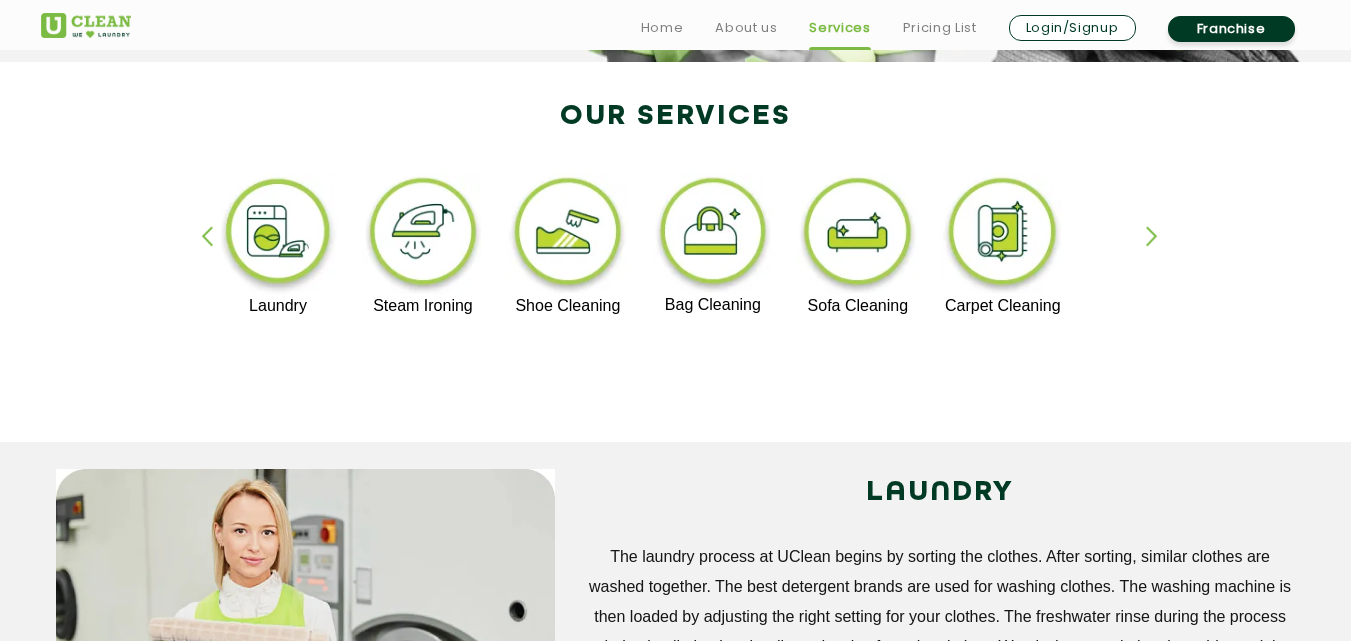 click at bounding box center (1161, 253) 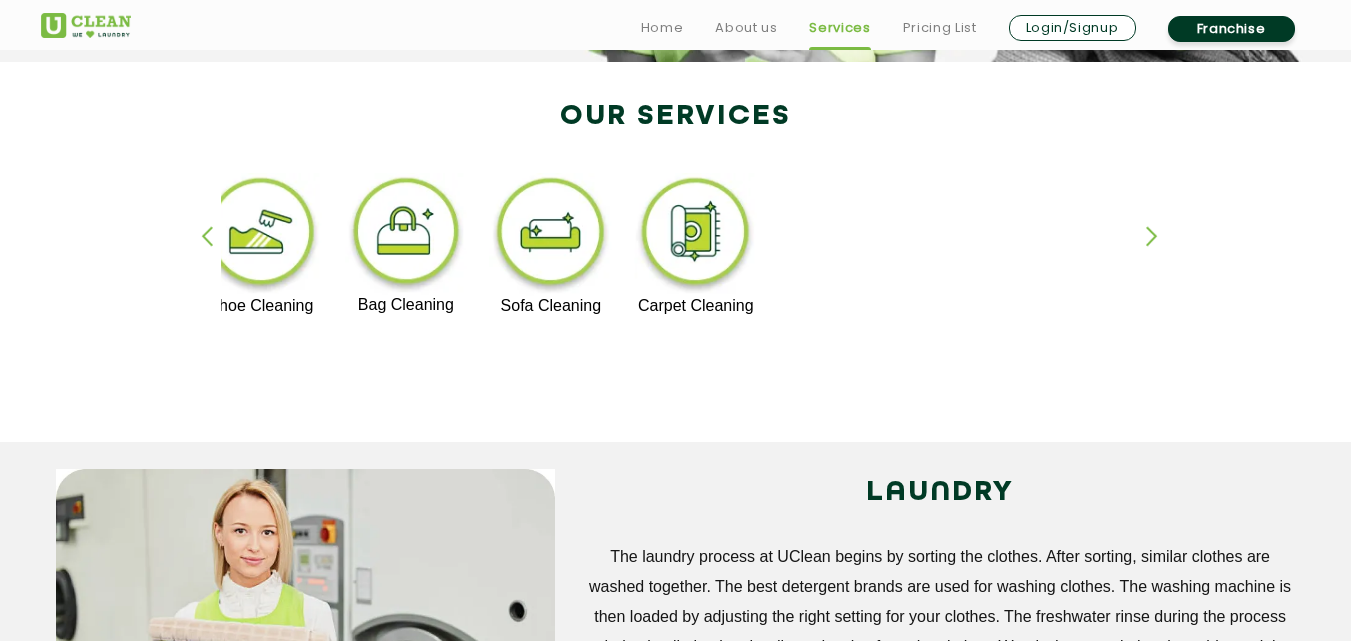 click at bounding box center [216, 253] 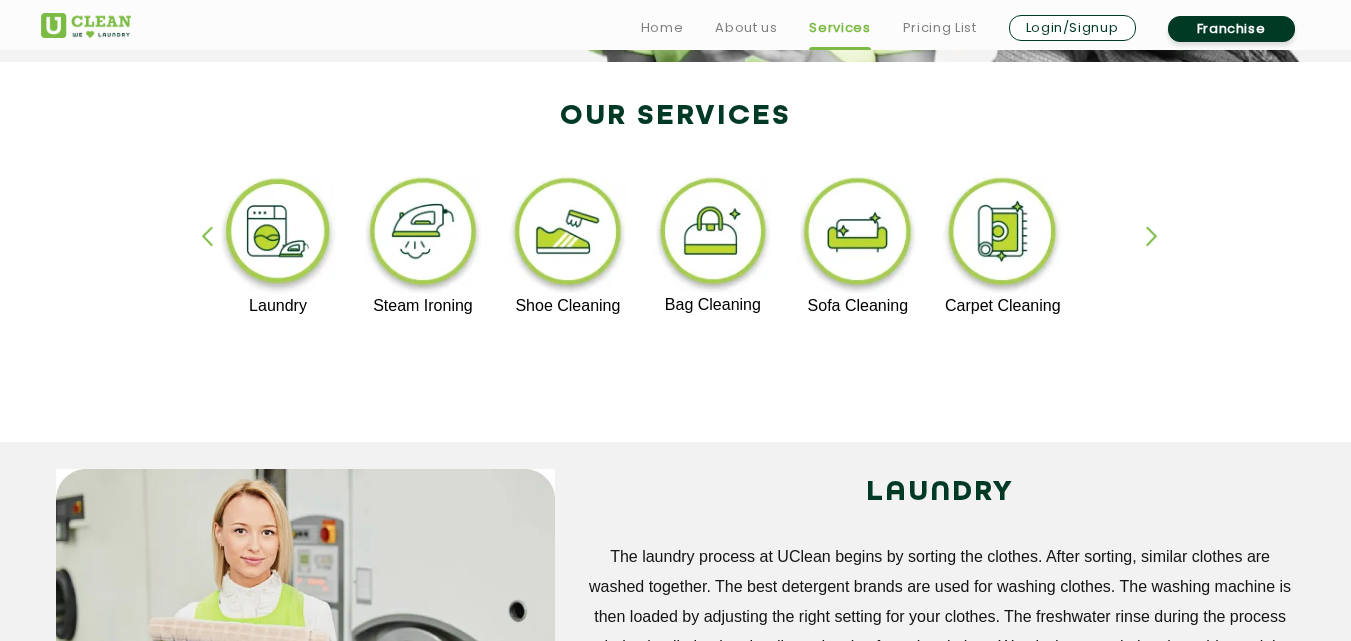 click at bounding box center (216, 253) 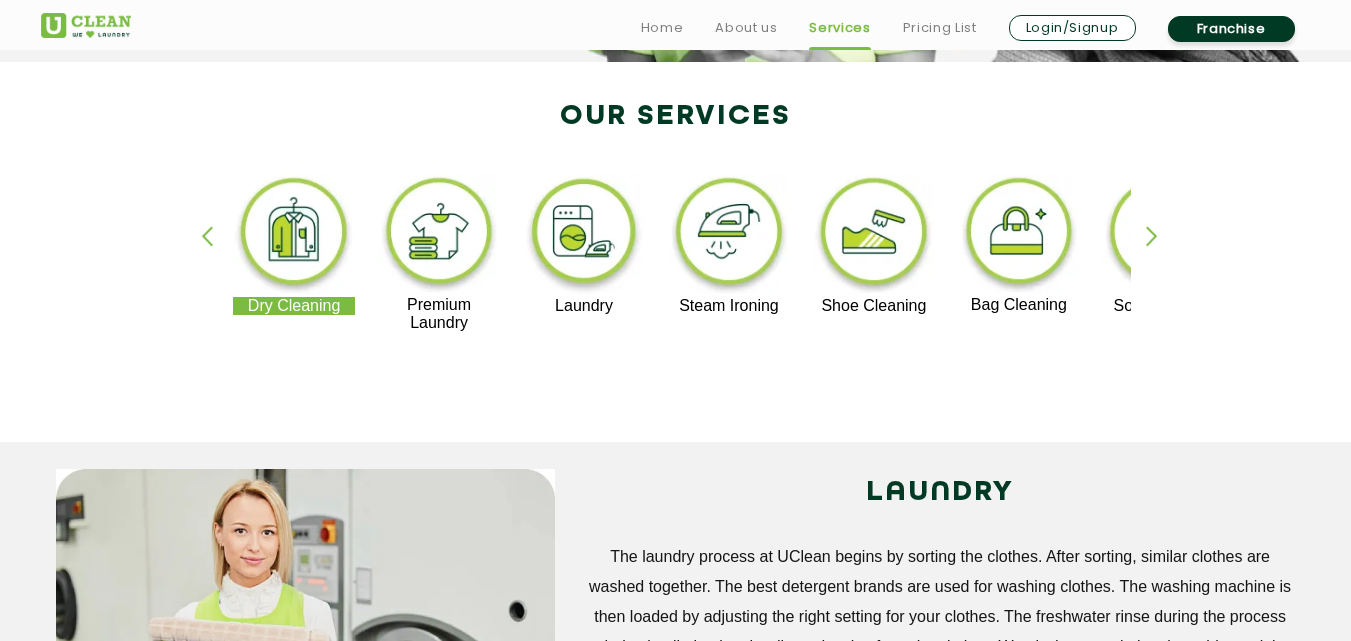 click at bounding box center [216, 253] 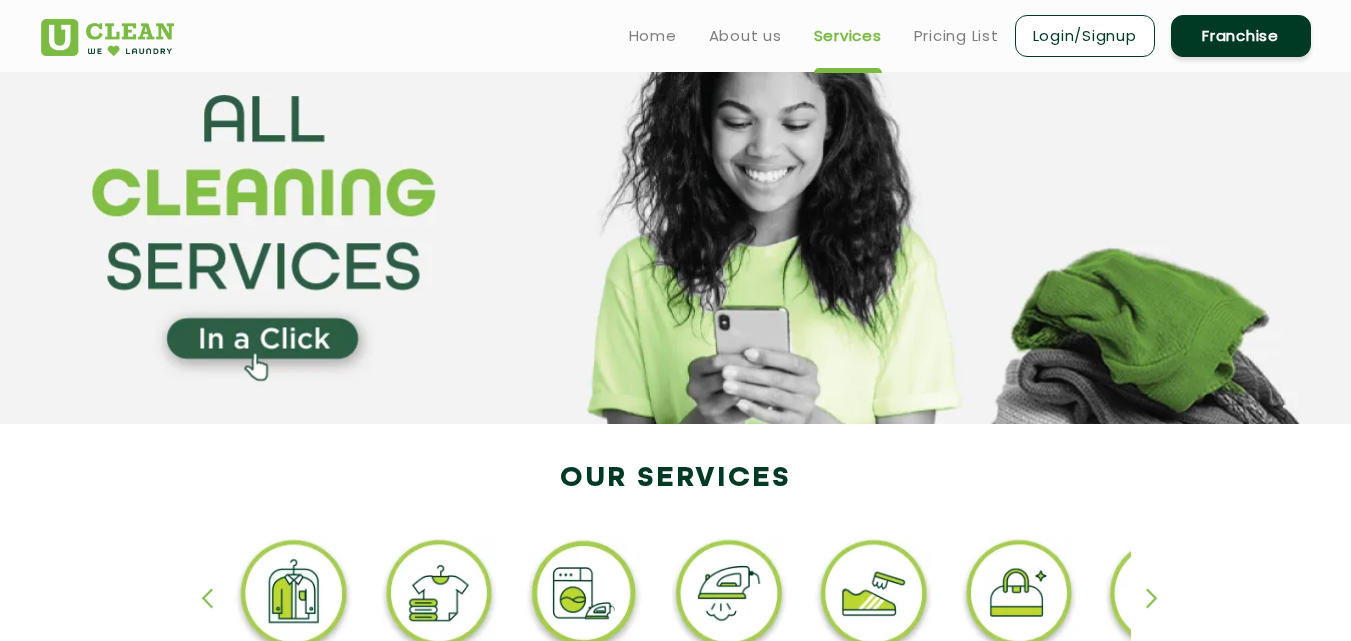 scroll, scrollTop: 0, scrollLeft: 0, axis: both 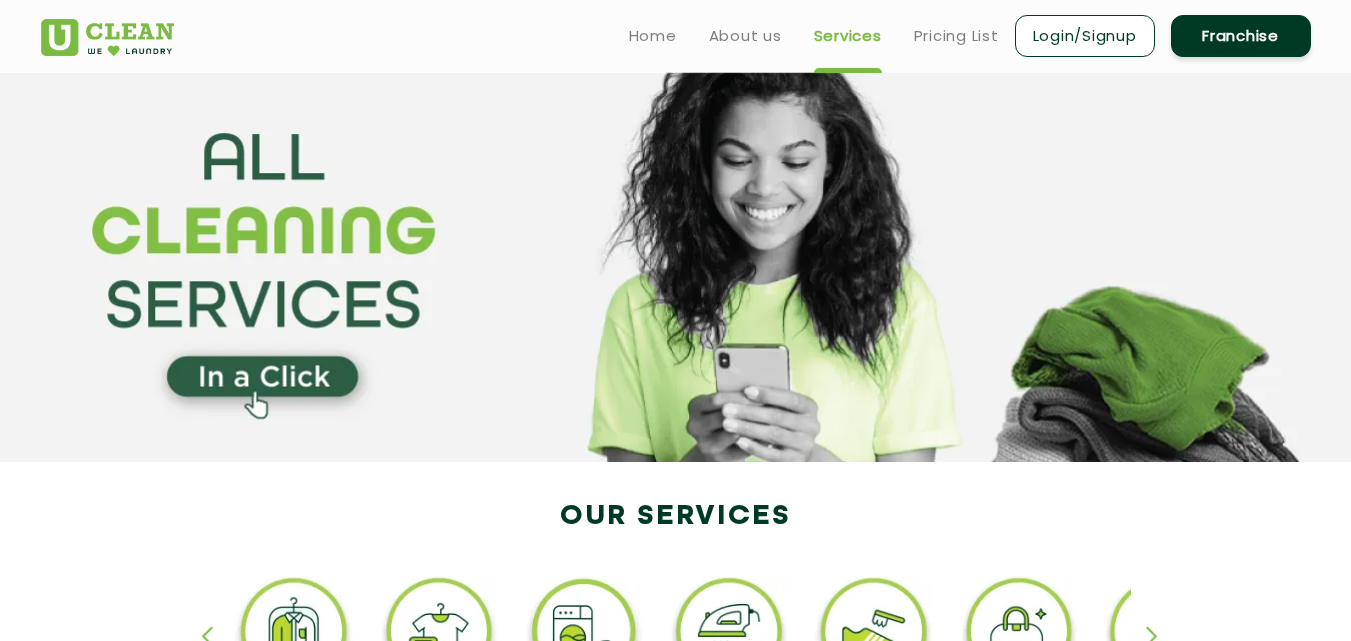 drag, startPoint x: 659, startPoint y: 327, endPoint x: 657, endPoint y: 365, distance: 38.052597 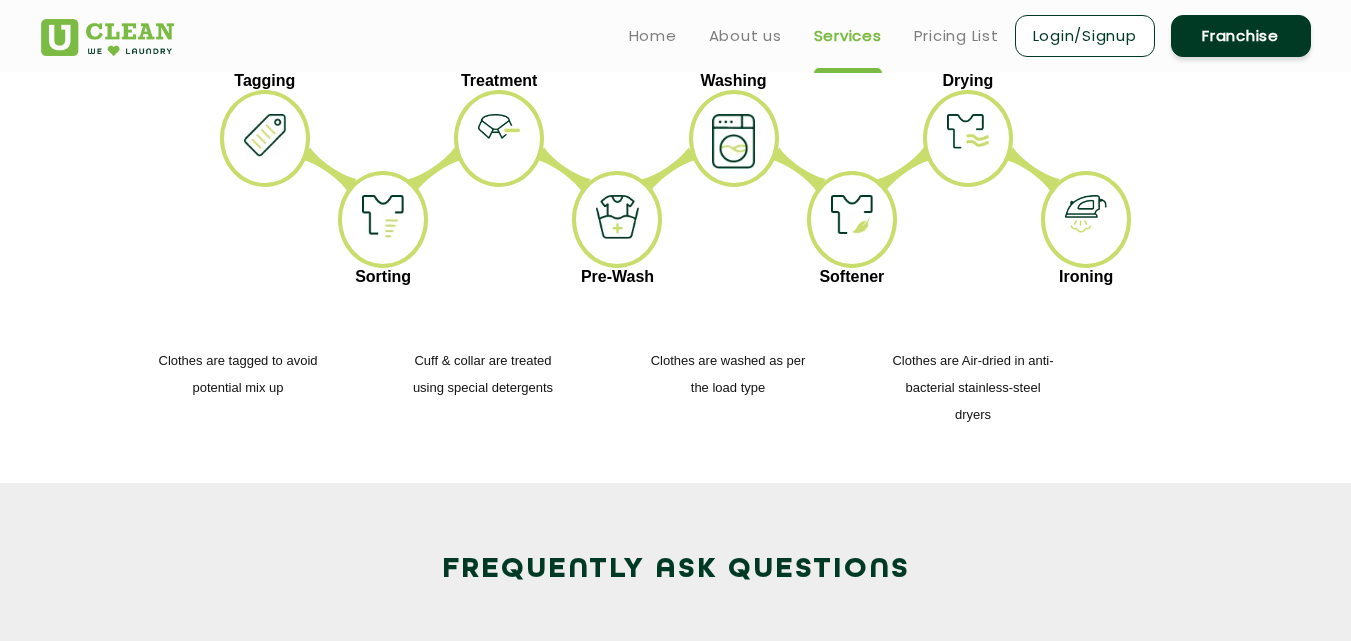 scroll, scrollTop: 2480, scrollLeft: 0, axis: vertical 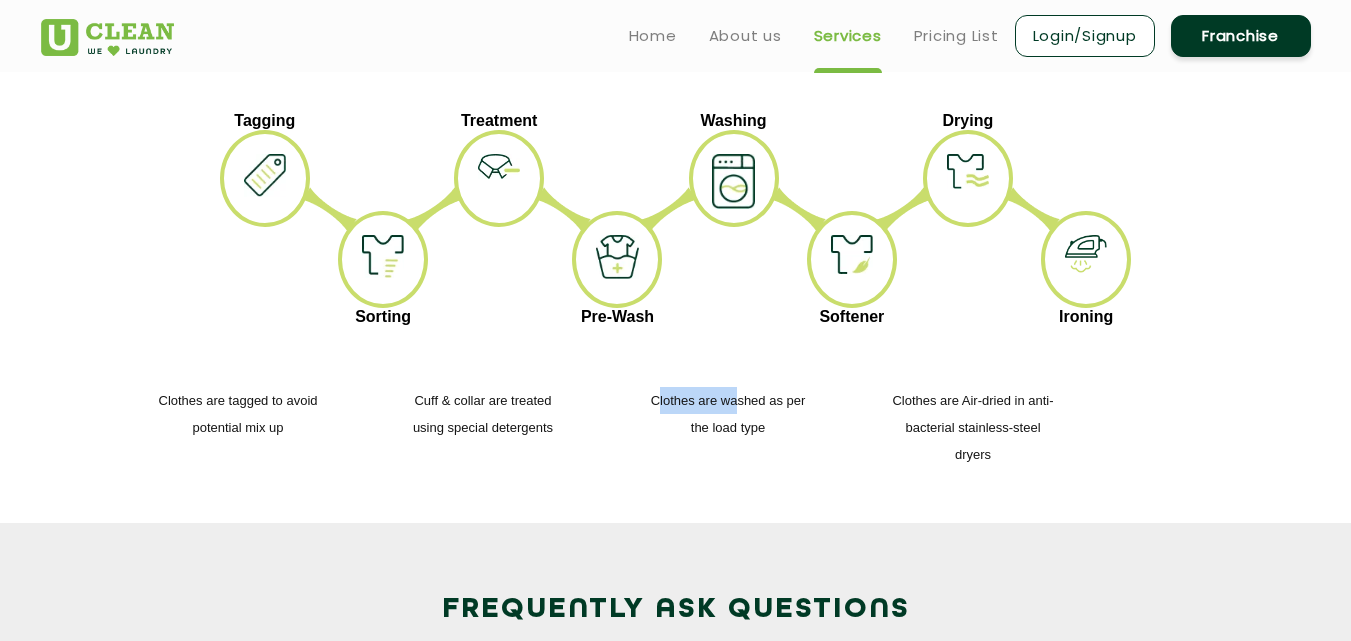 drag, startPoint x: 657, startPoint y: 364, endPoint x: 741, endPoint y: 400, distance: 91.389275 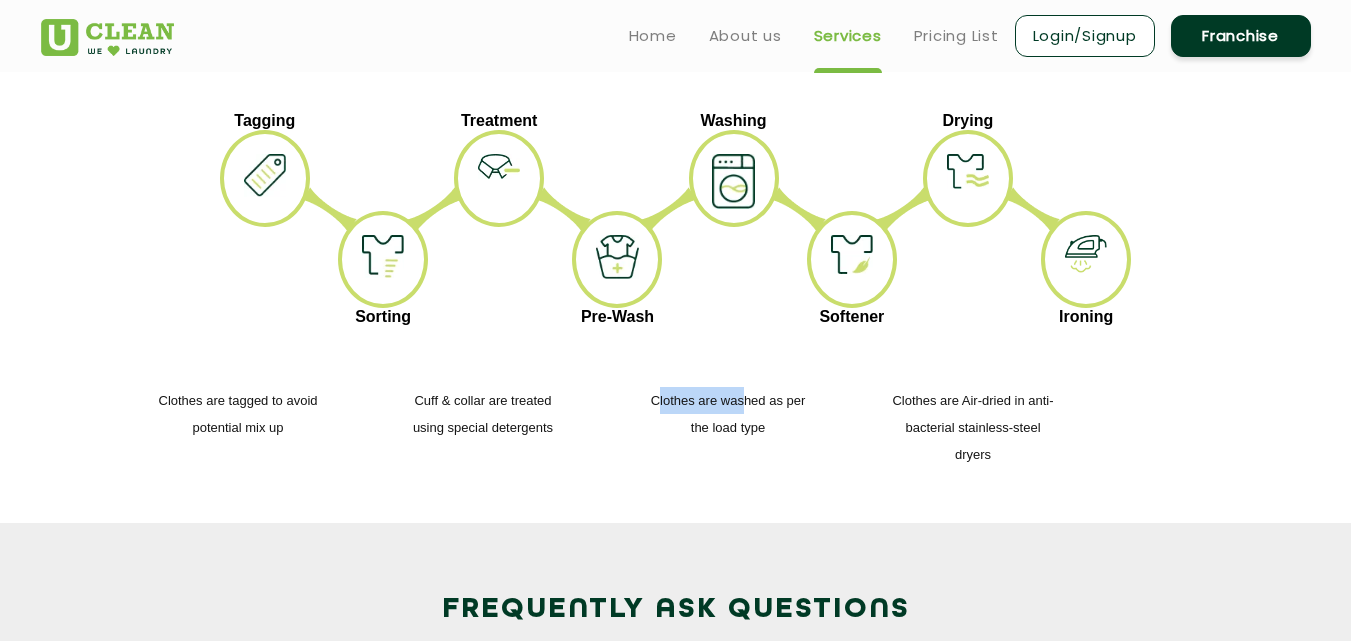 click on "Clothes are washed as per the load type" 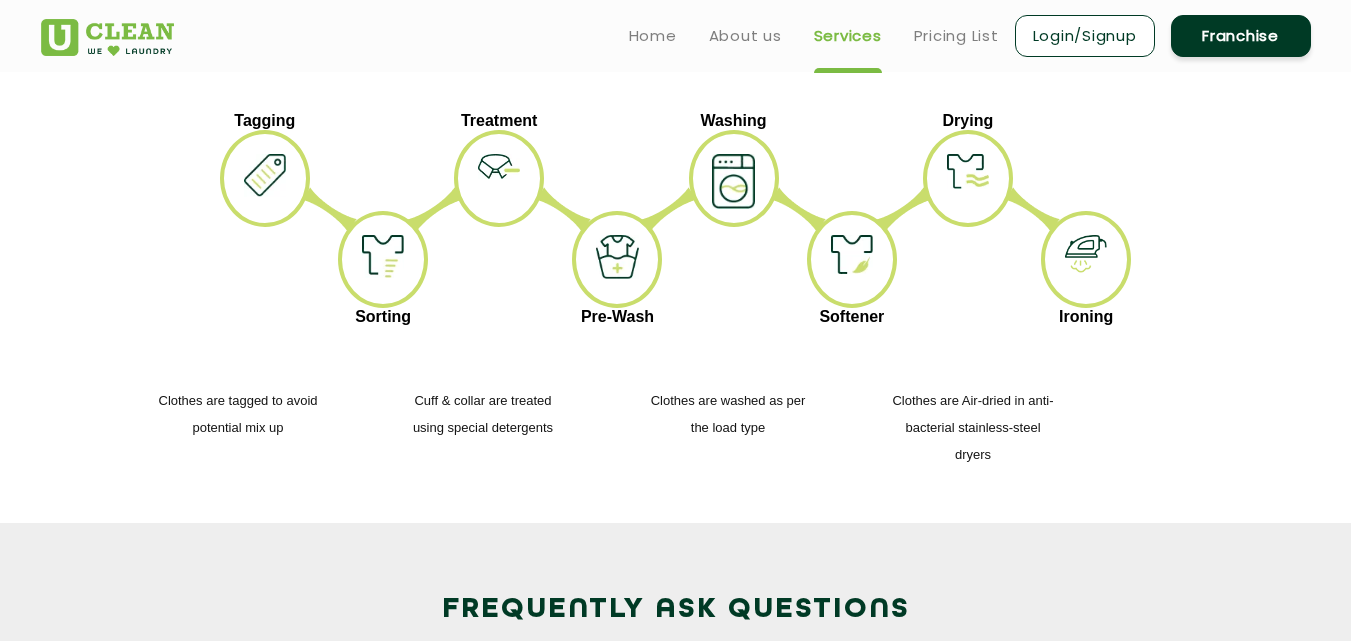 click on "Clothes are washed as per the load type" 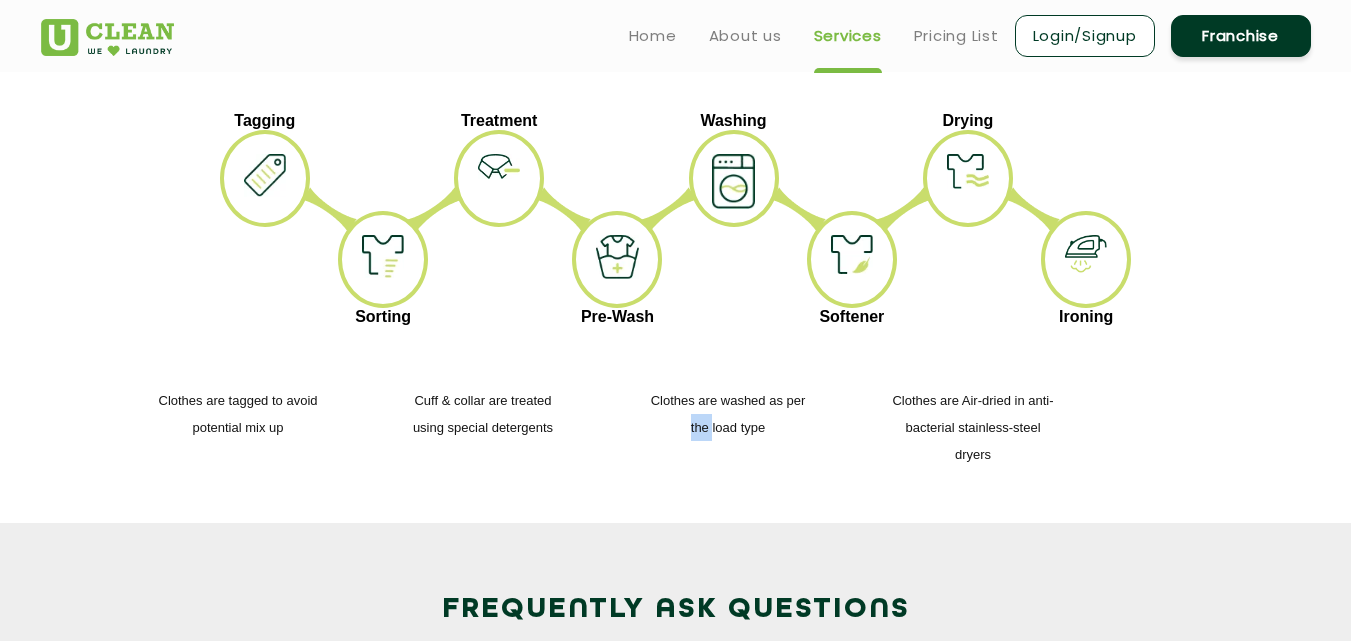 click on "Clothes are washed as per the load type" 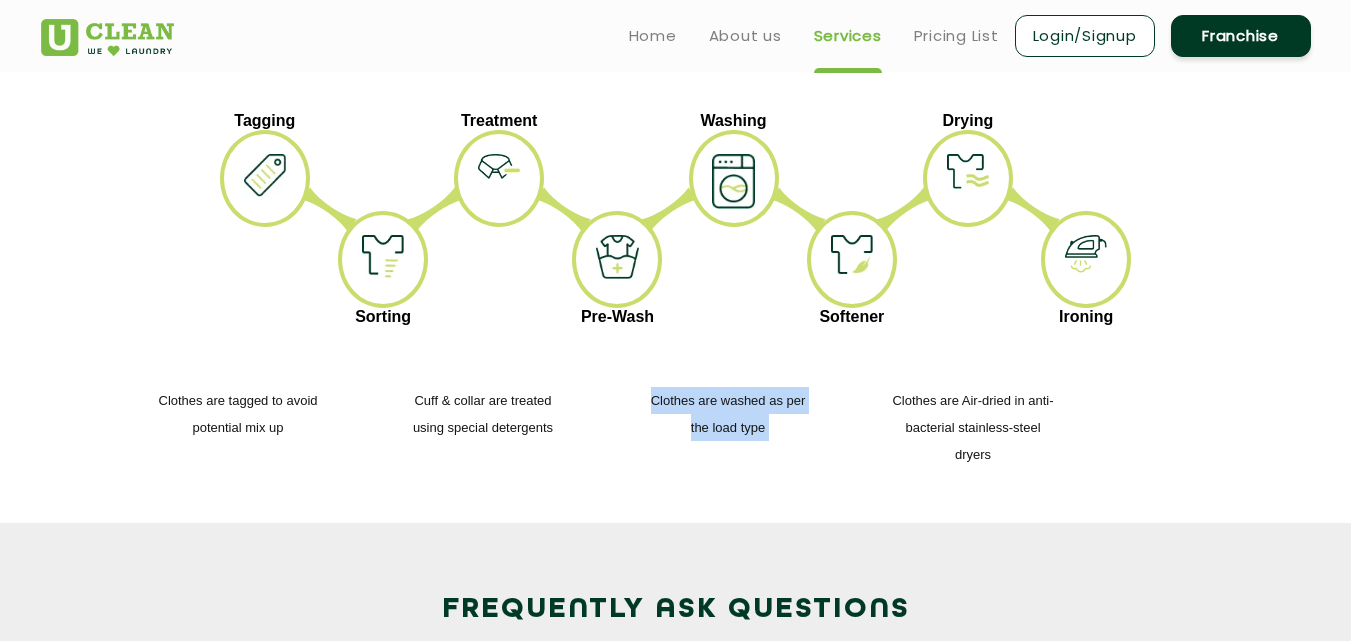 click on "Clothes are washed as per the load type" 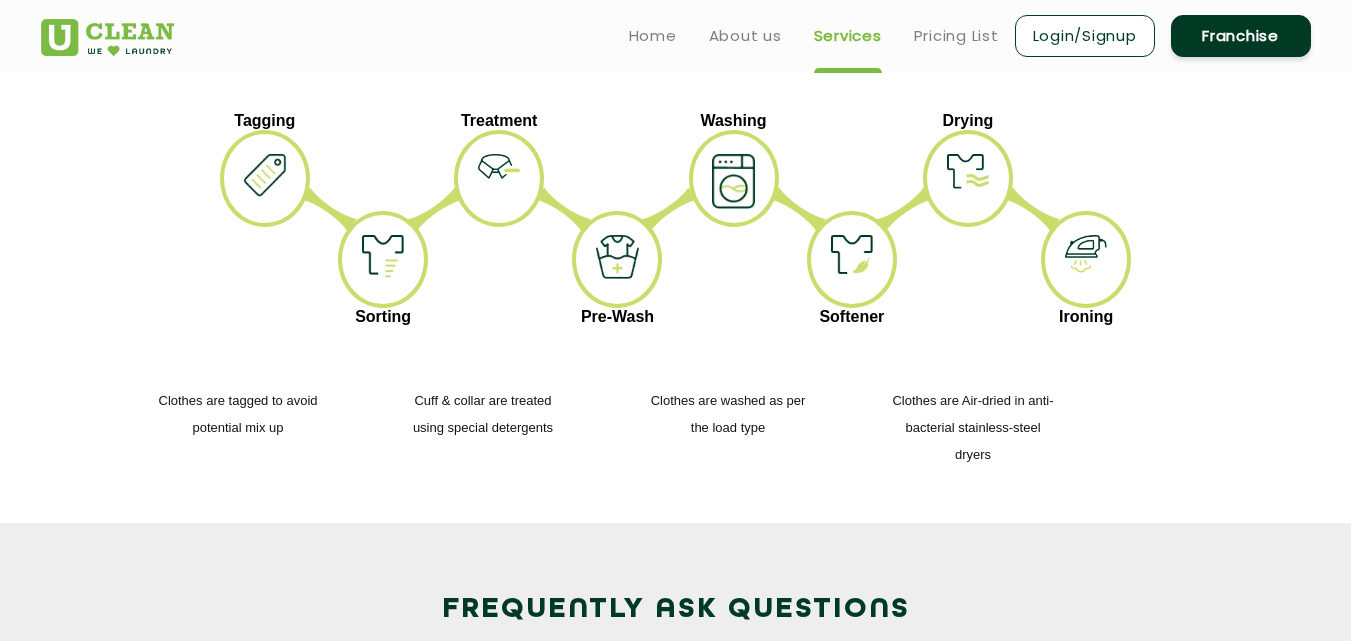 drag, startPoint x: 782, startPoint y: 258, endPoint x: 777, endPoint y: 212, distance: 46.270943 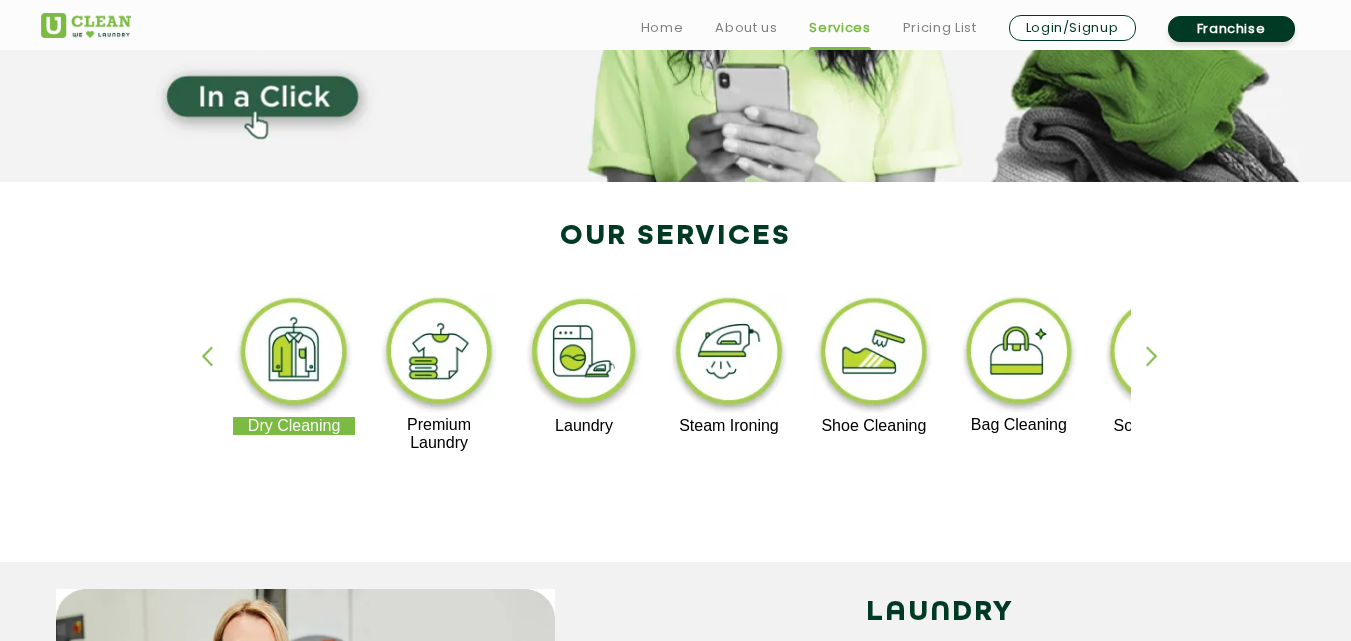 scroll, scrollTop: 320, scrollLeft: 0, axis: vertical 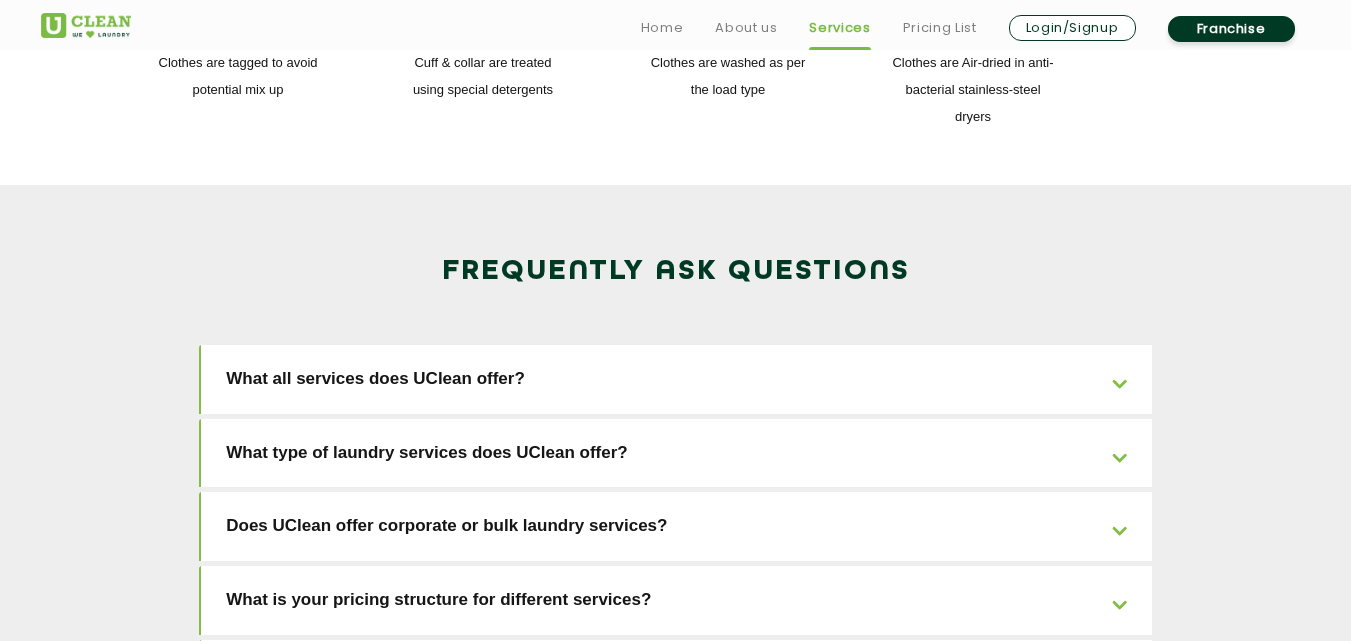 click on "What all services does UClean offer?" at bounding box center [676, 379] 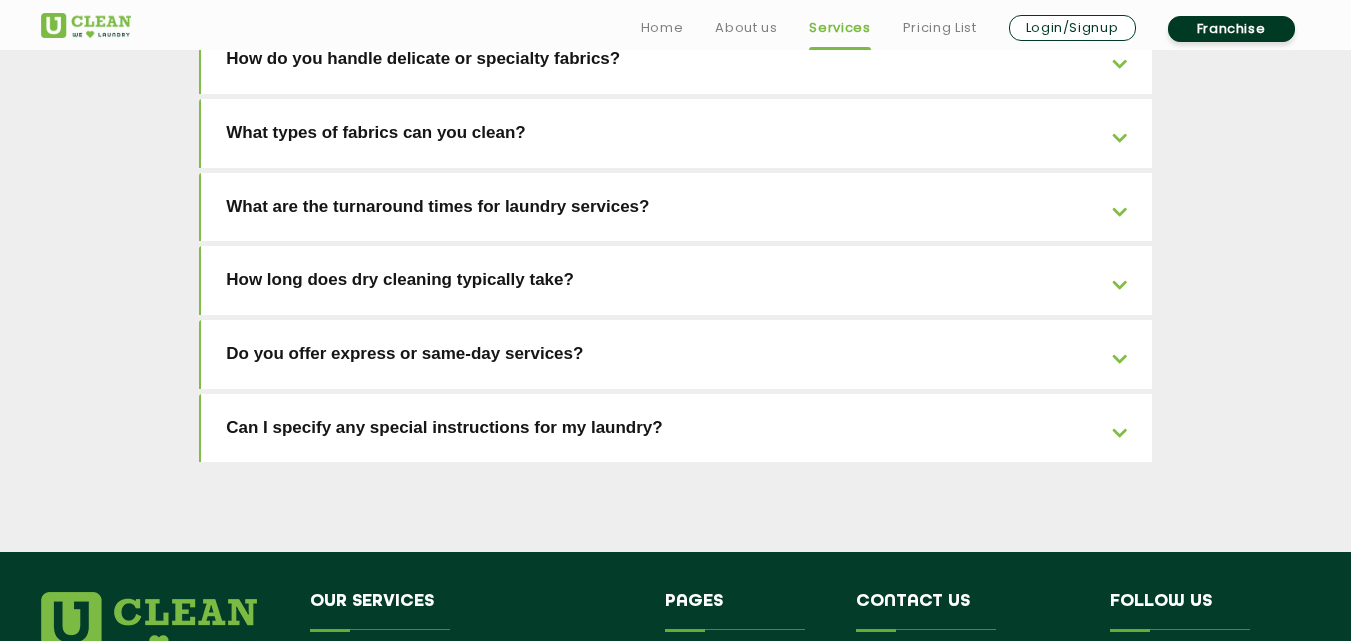 scroll, scrollTop: 4745, scrollLeft: 0, axis: vertical 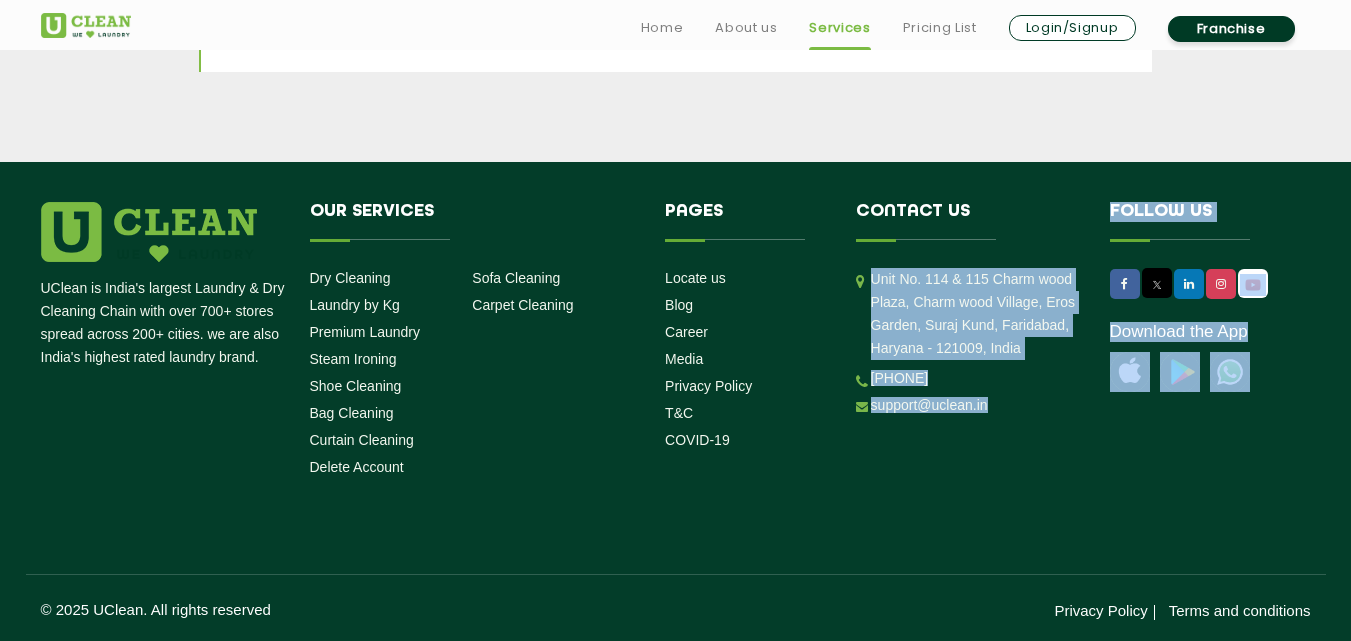 drag, startPoint x: 872, startPoint y: 267, endPoint x: 1116, endPoint y: 557, distance: 378.9934 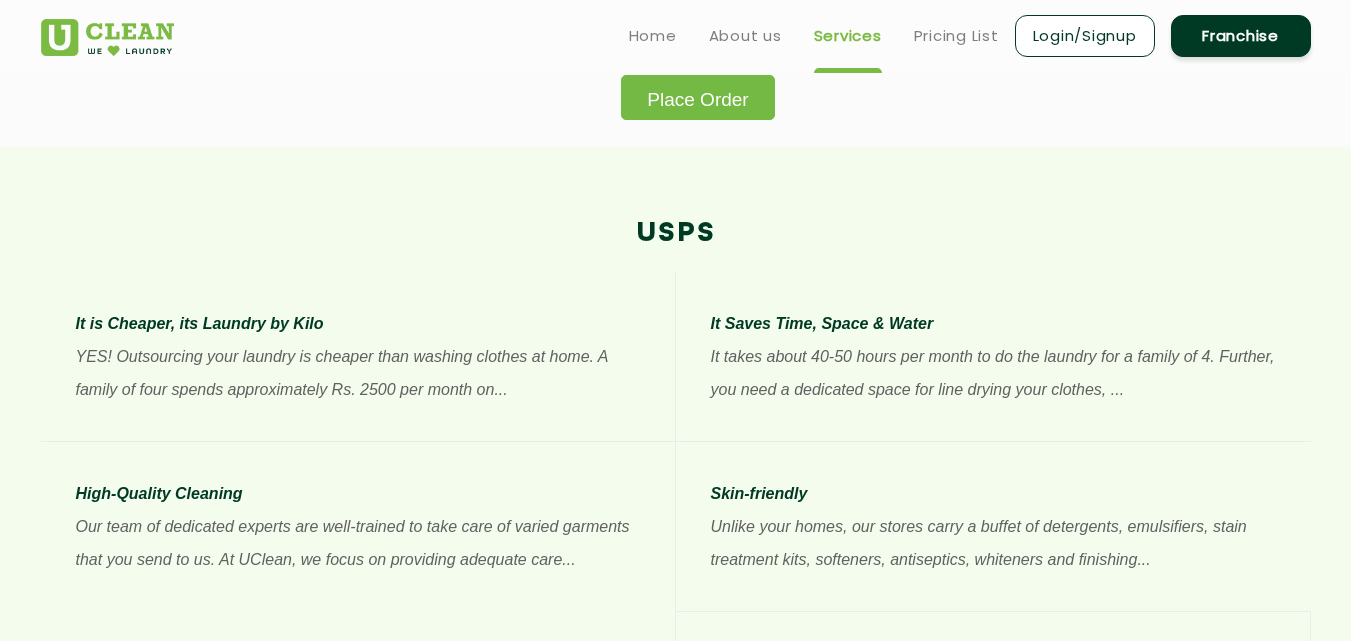 scroll, scrollTop: 0, scrollLeft: 0, axis: both 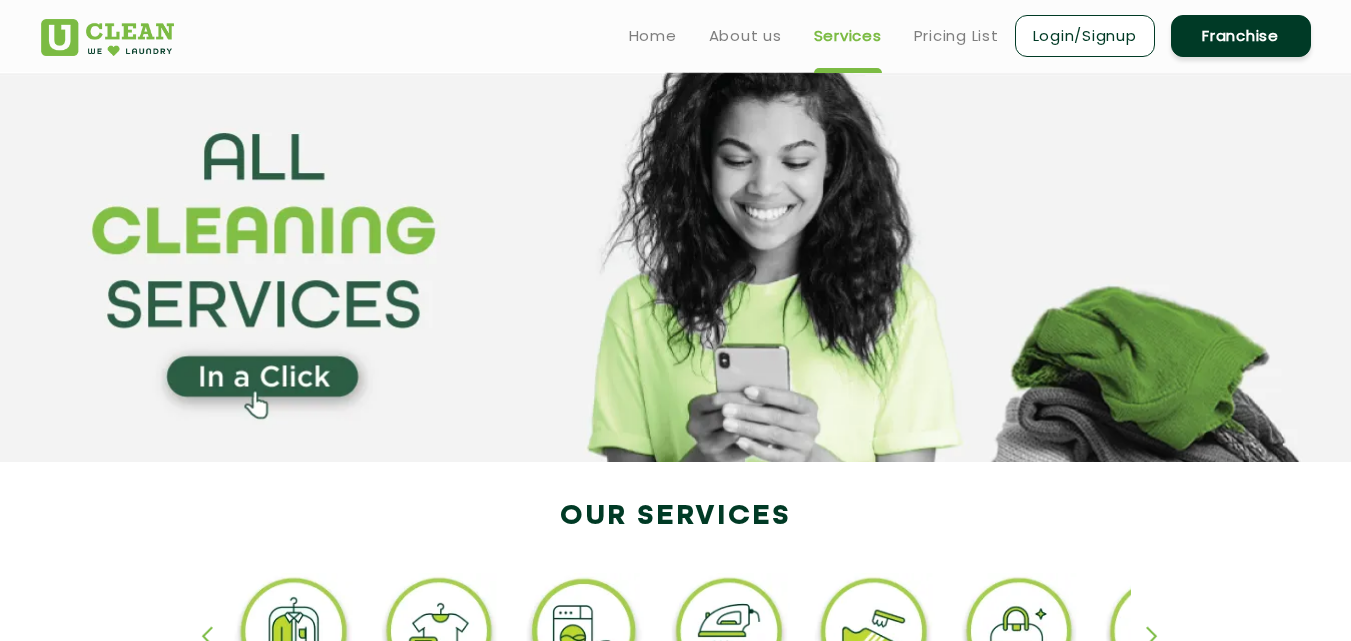 click on "Franchise" at bounding box center (1241, 36) 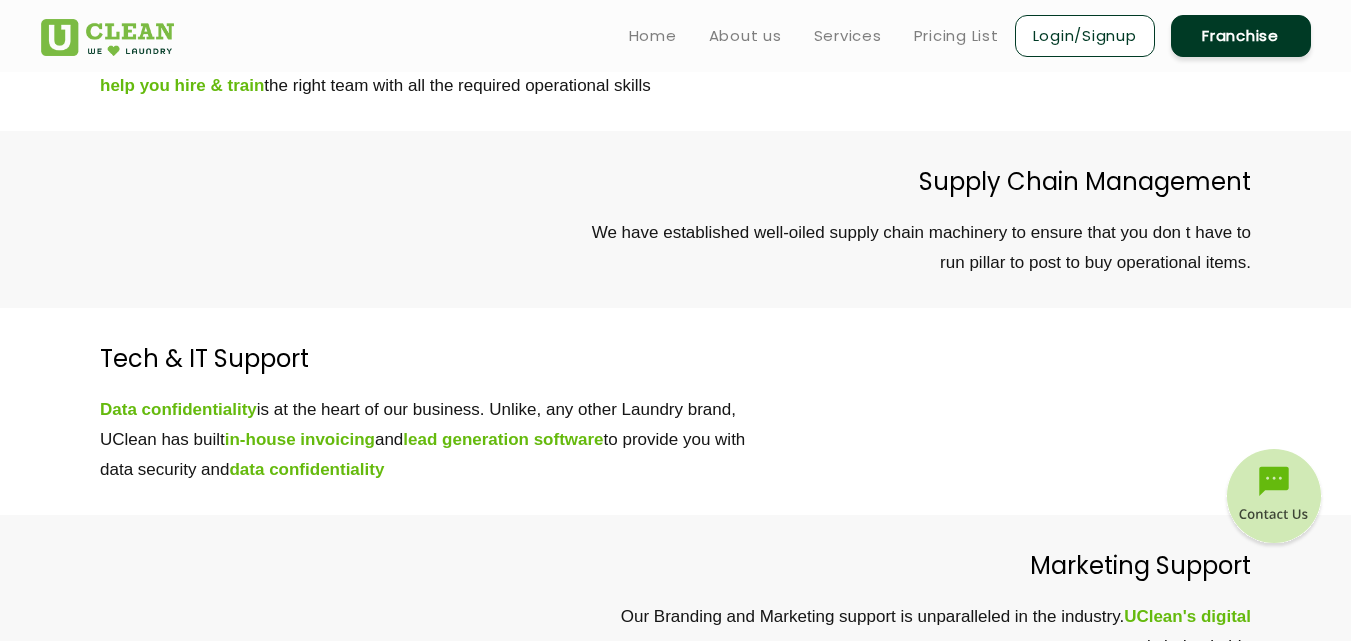 scroll, scrollTop: 5972, scrollLeft: 0, axis: vertical 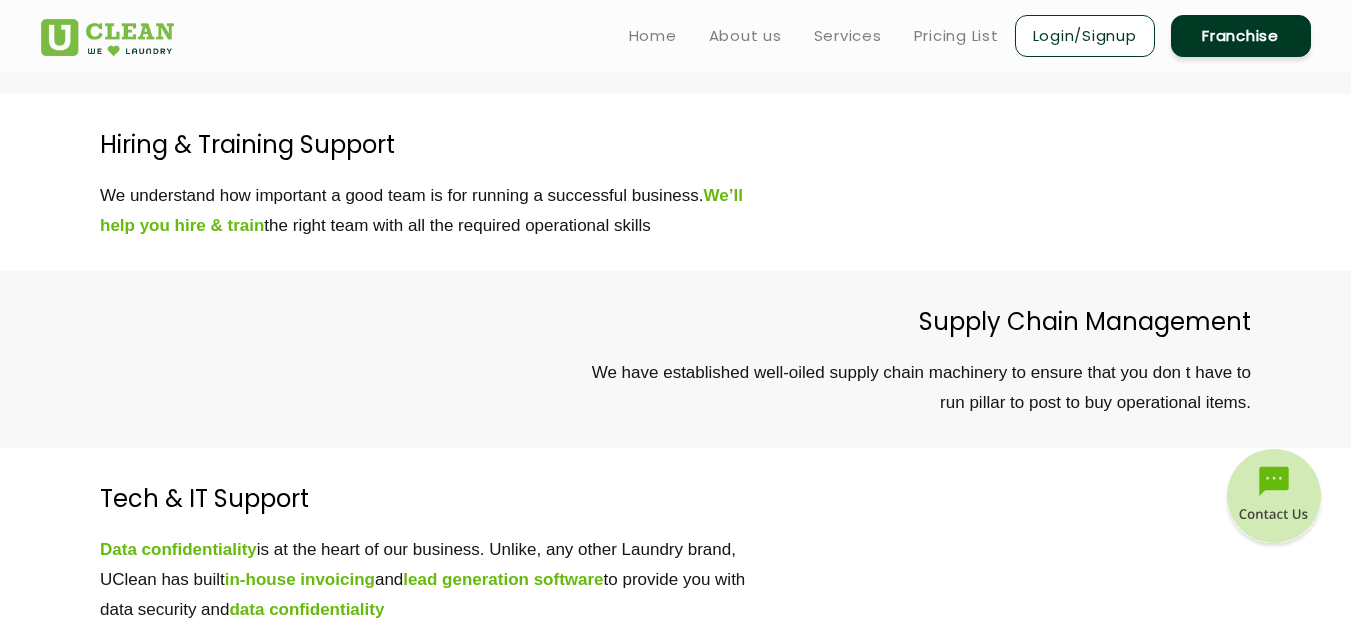 drag, startPoint x: 637, startPoint y: 254, endPoint x: 888, endPoint y: 393, distance: 286.91812 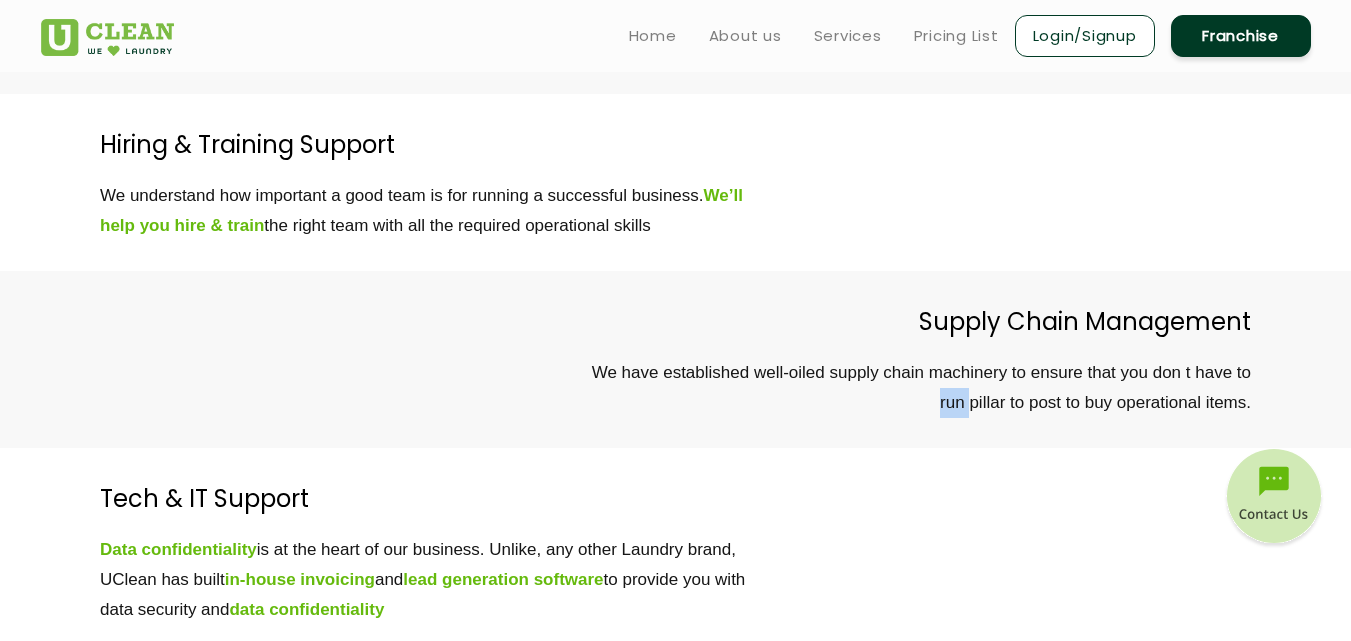 click on "We have established well-oiled supply chain machinery to ensure that you don t have to run pillar to post to buy operational items." at bounding box center [633, 388] 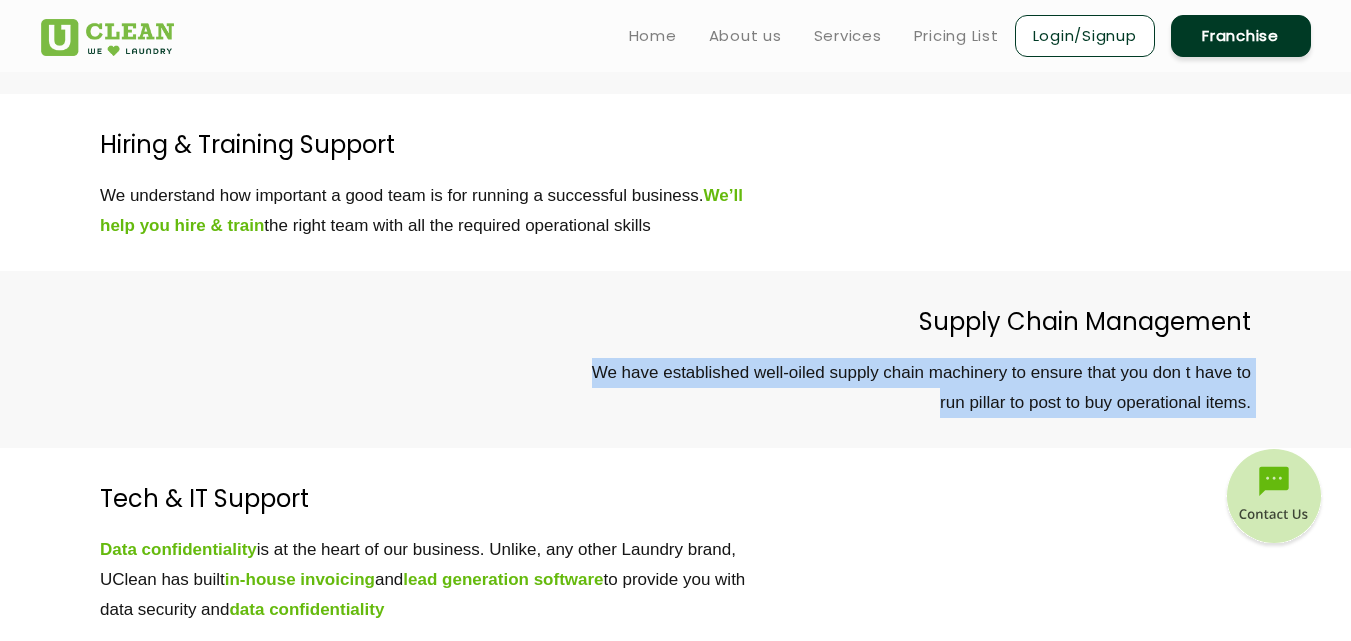 click on "We have established well-oiled supply chain machinery to ensure that you don t have to run pillar to post to buy operational items." at bounding box center [633, 388] 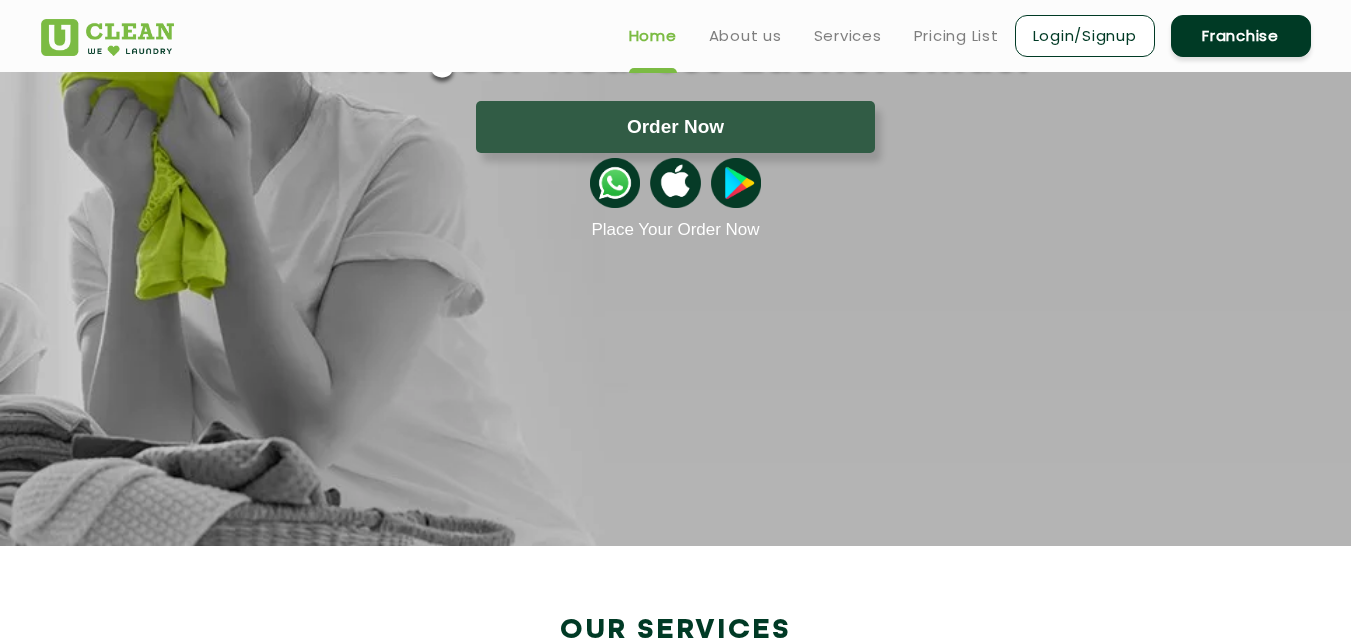 scroll, scrollTop: 0, scrollLeft: 0, axis: both 